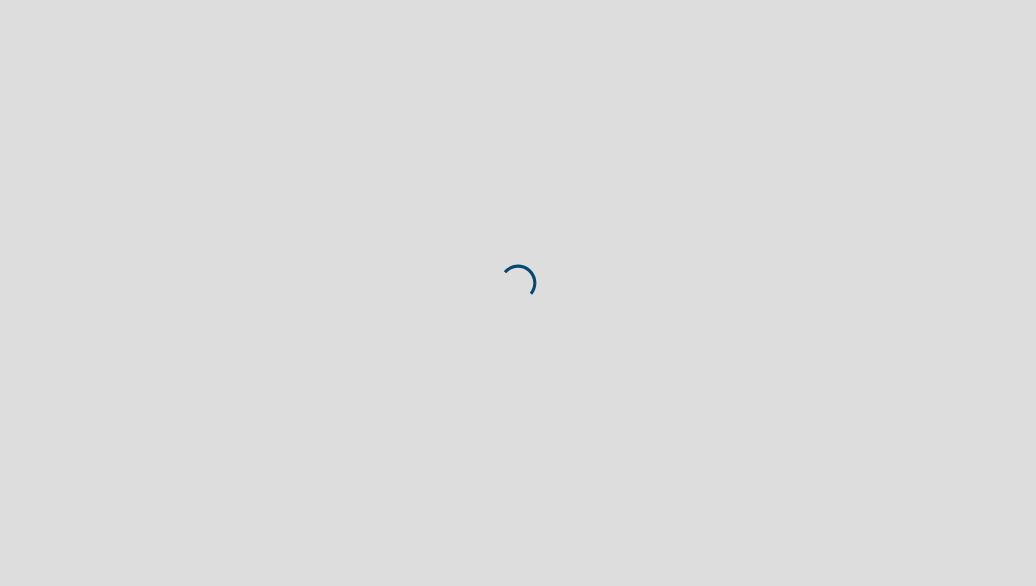 scroll, scrollTop: 0, scrollLeft: 0, axis: both 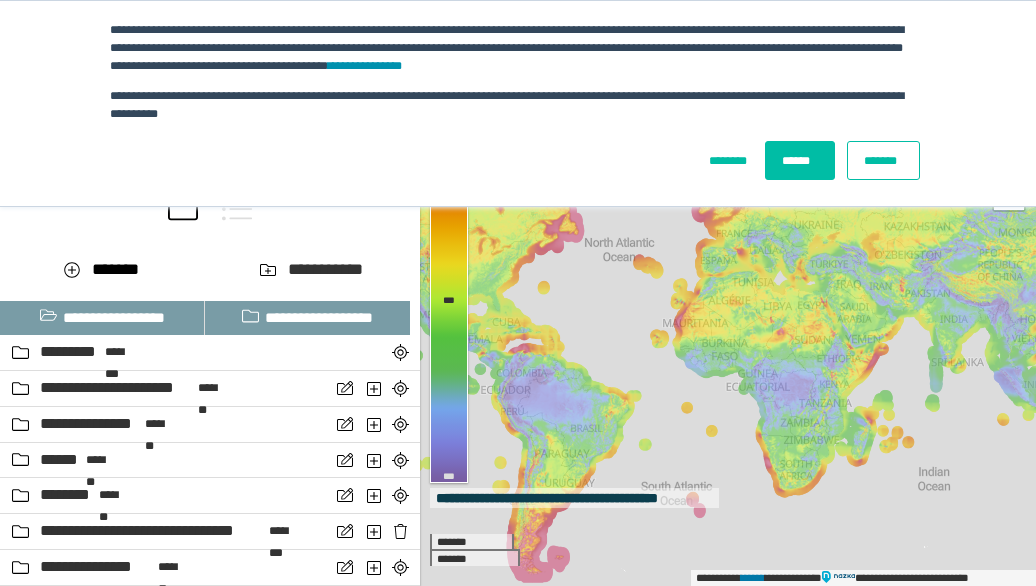 click on "*******" at bounding box center (883, 160) 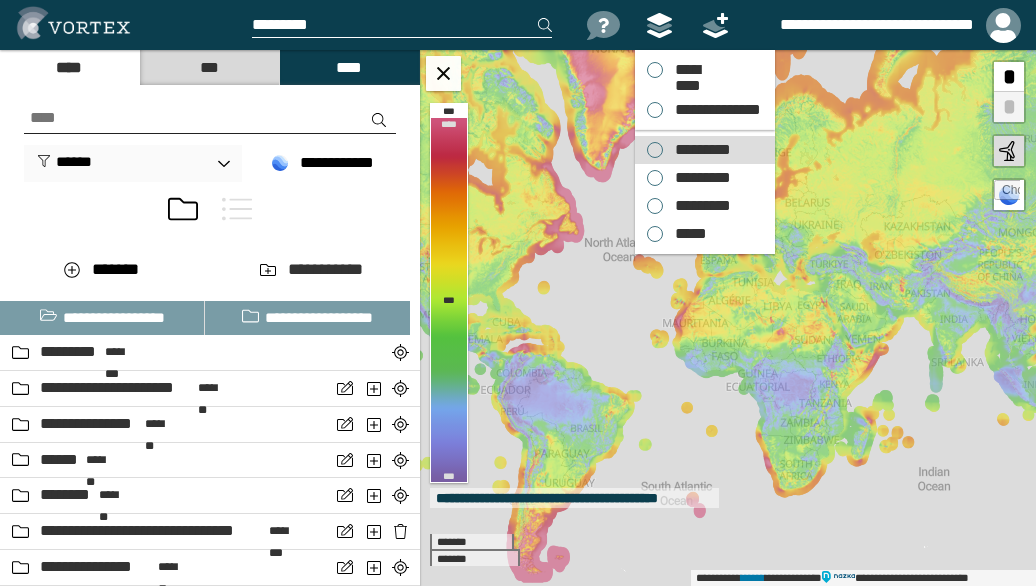 click on "*********" at bounding box center (698, 150) 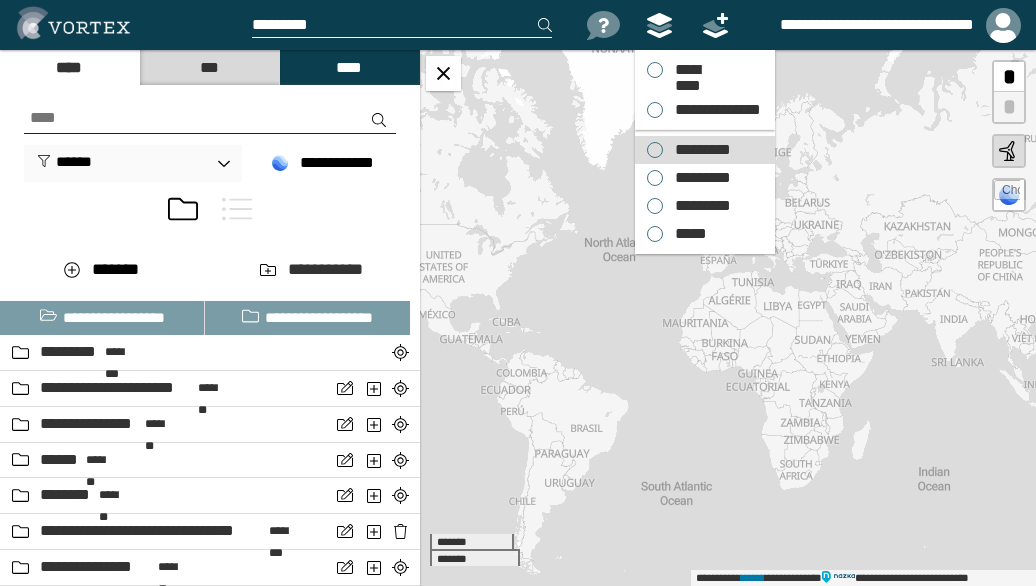 click on "*********" at bounding box center [698, 206] 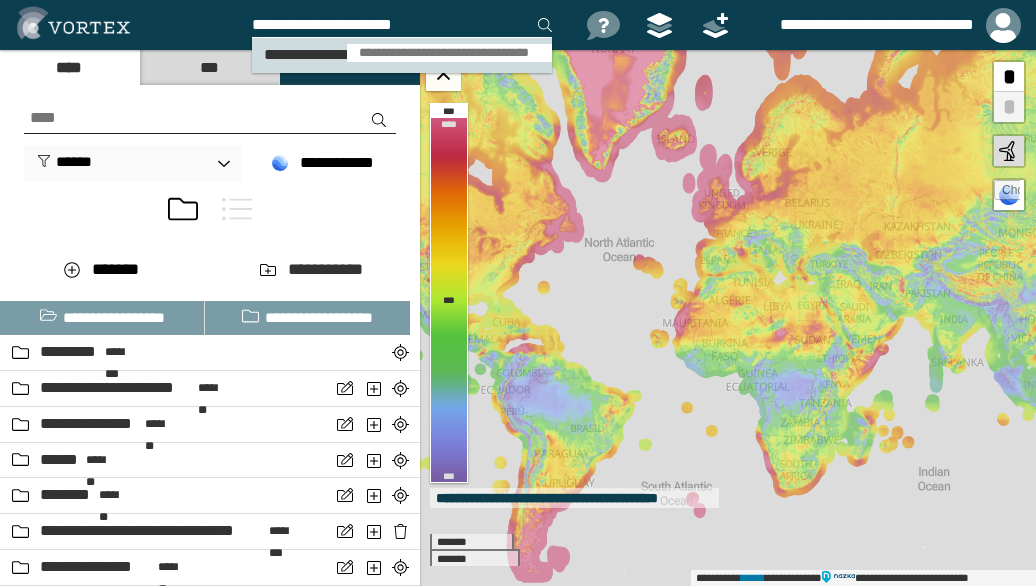 type on "**********" 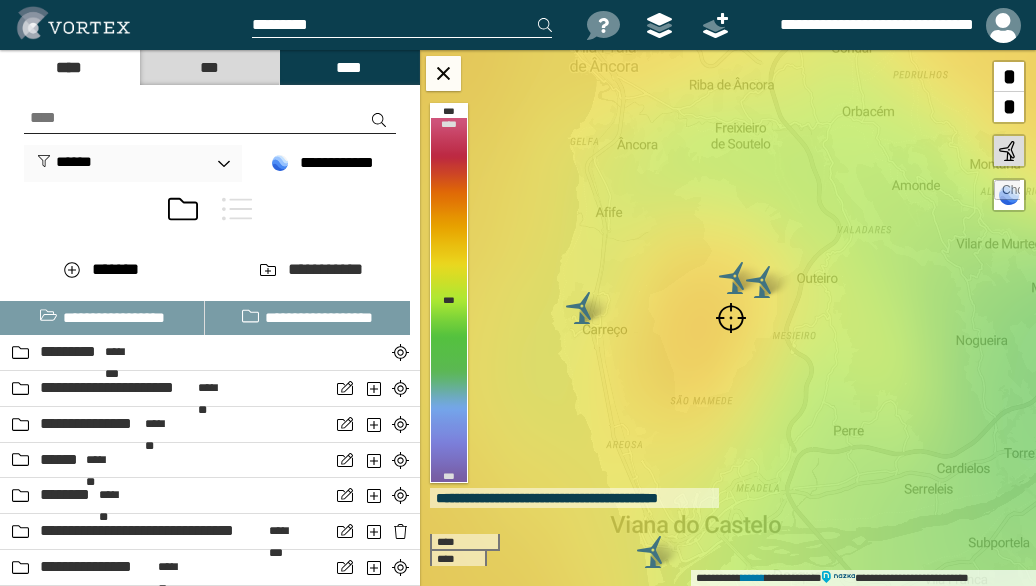 click at bounding box center (731, 318) 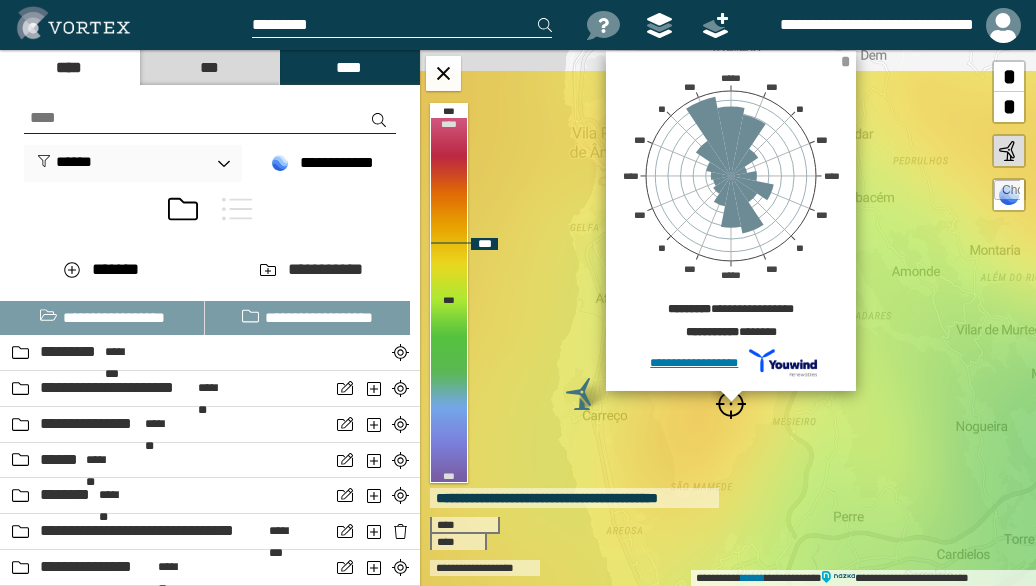 click on "*" at bounding box center (845, 61) 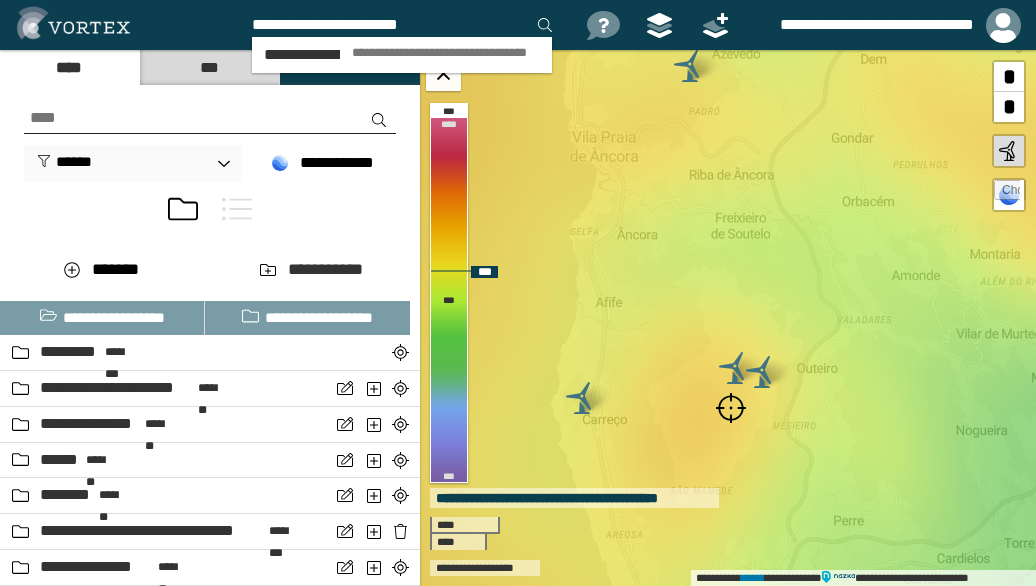 type on "**********" 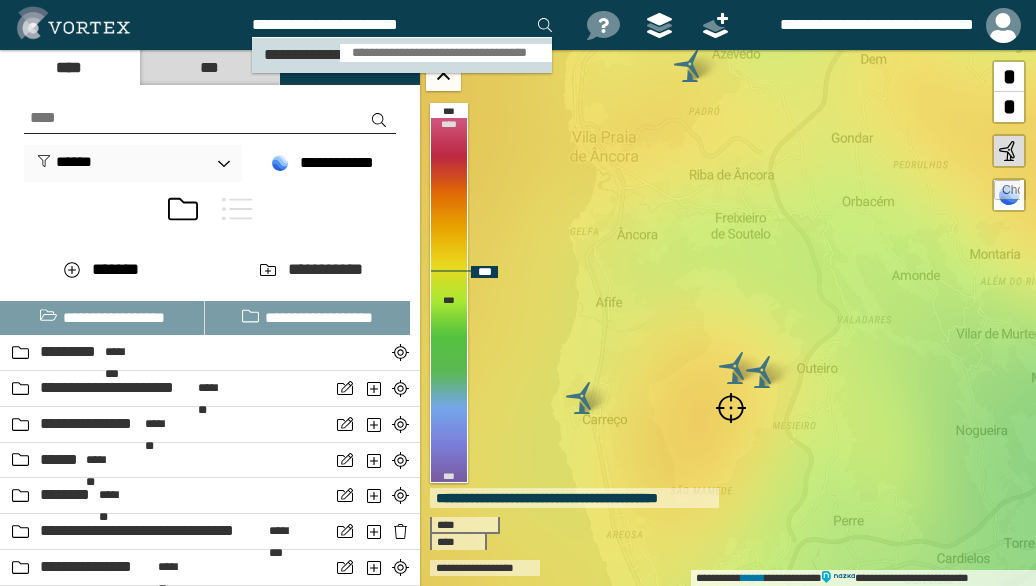 click on "**********" at bounding box center [446, 53] 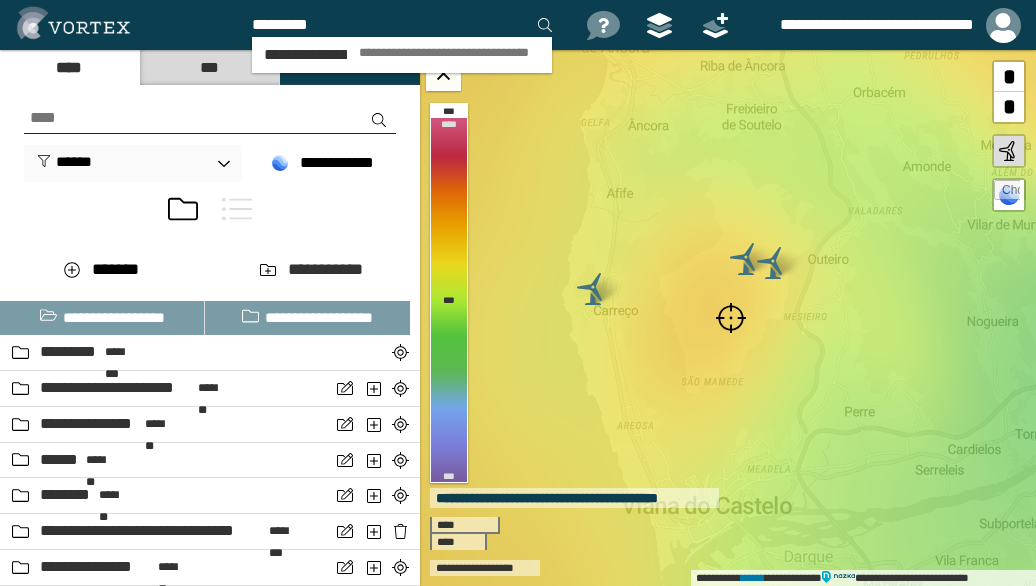 click at bounding box center (731, 318) 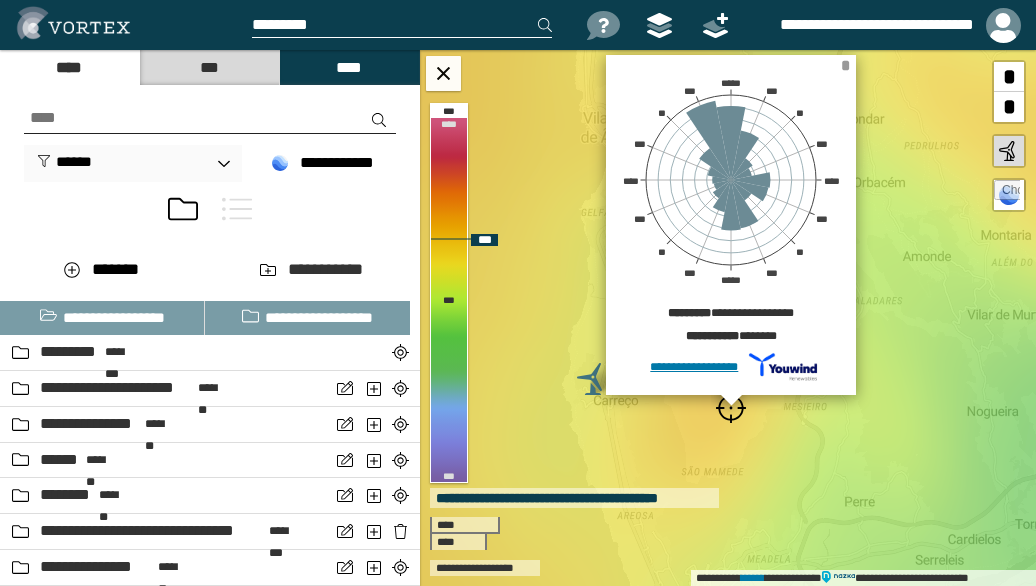 click on "*" at bounding box center (845, 65) 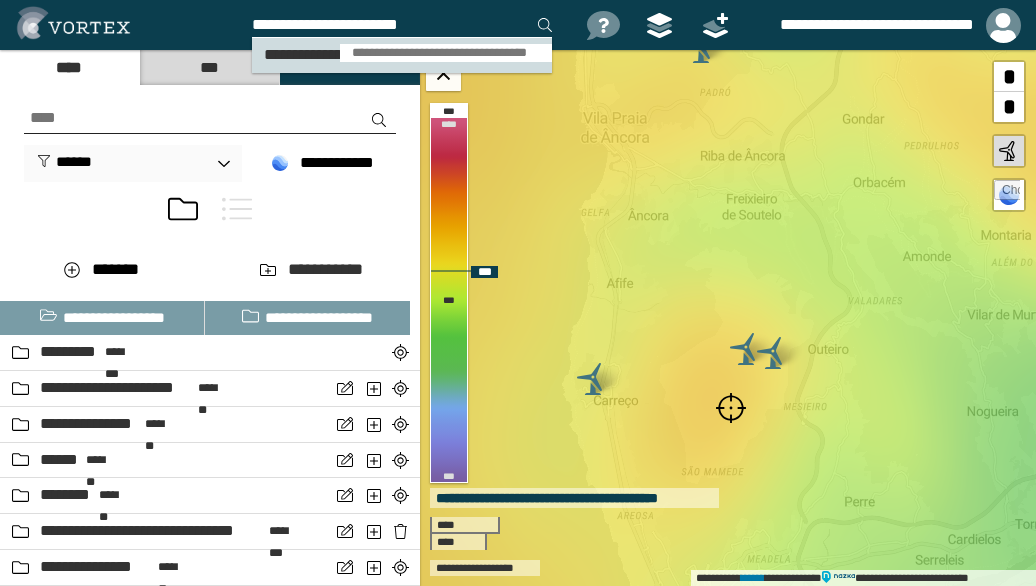 type on "**********" 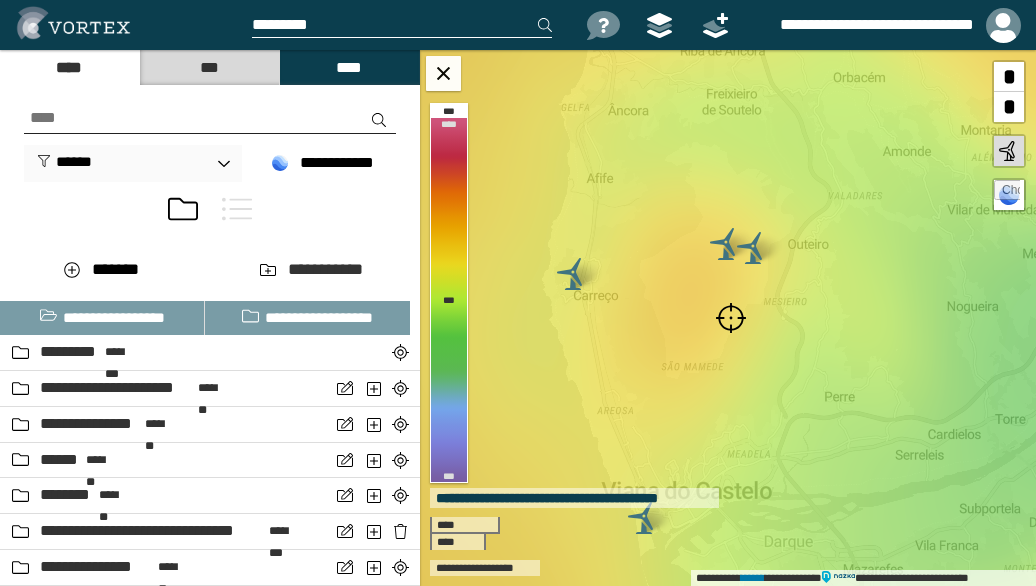 click at bounding box center (731, 318) 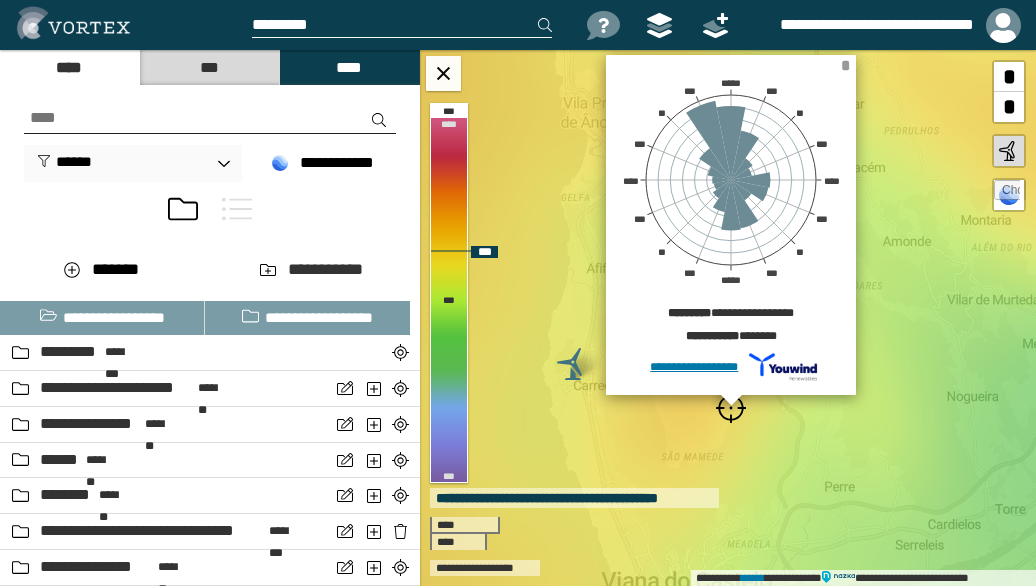 click on "*" at bounding box center [845, 65] 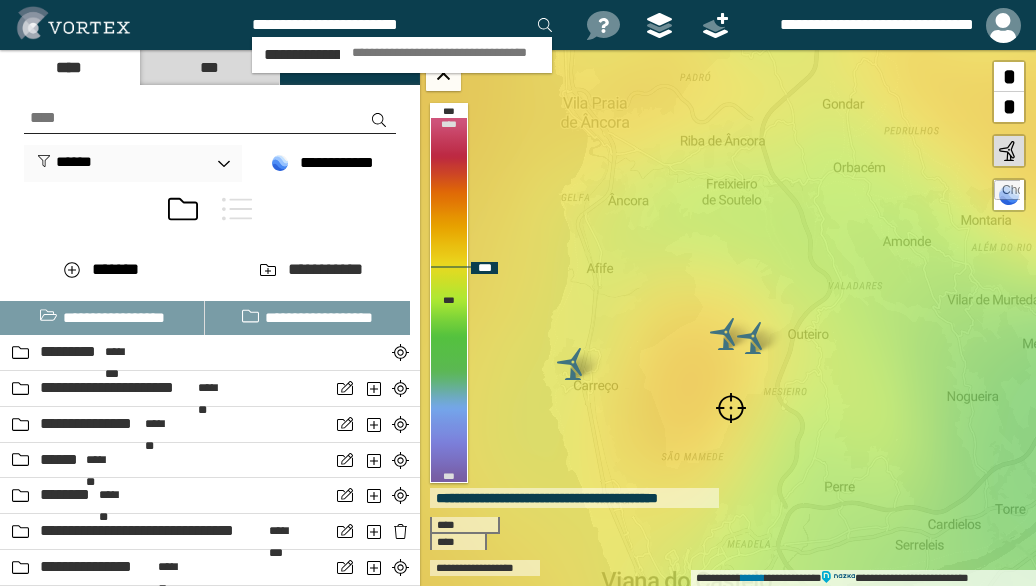 type on "**********" 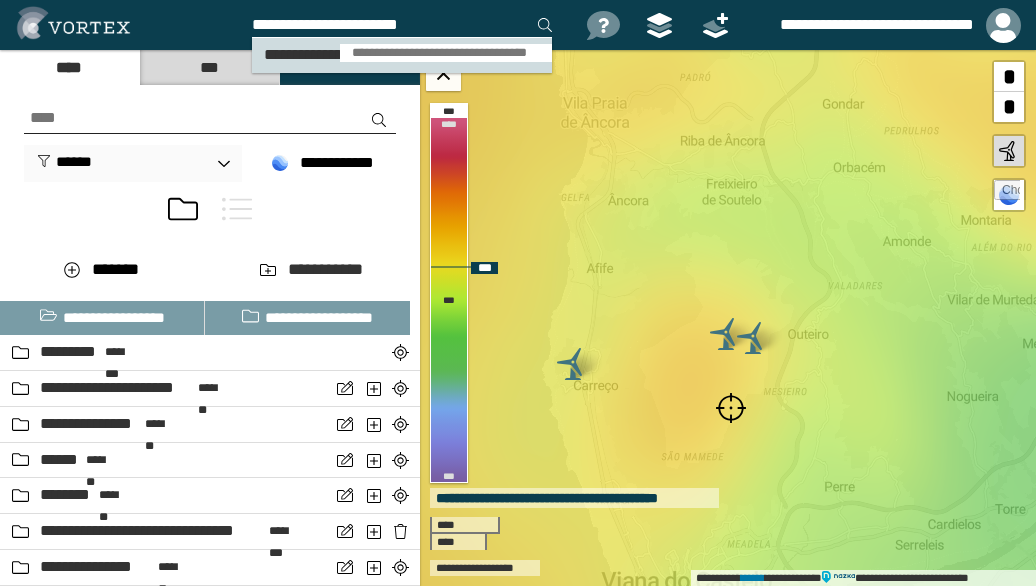 click on "**********" at bounding box center (446, 53) 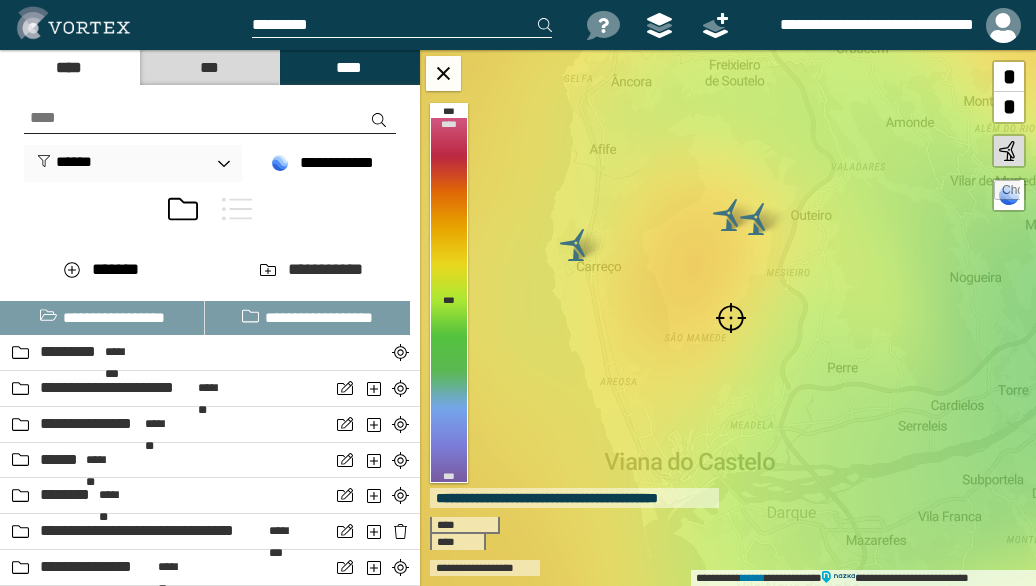 click at bounding box center (731, 318) 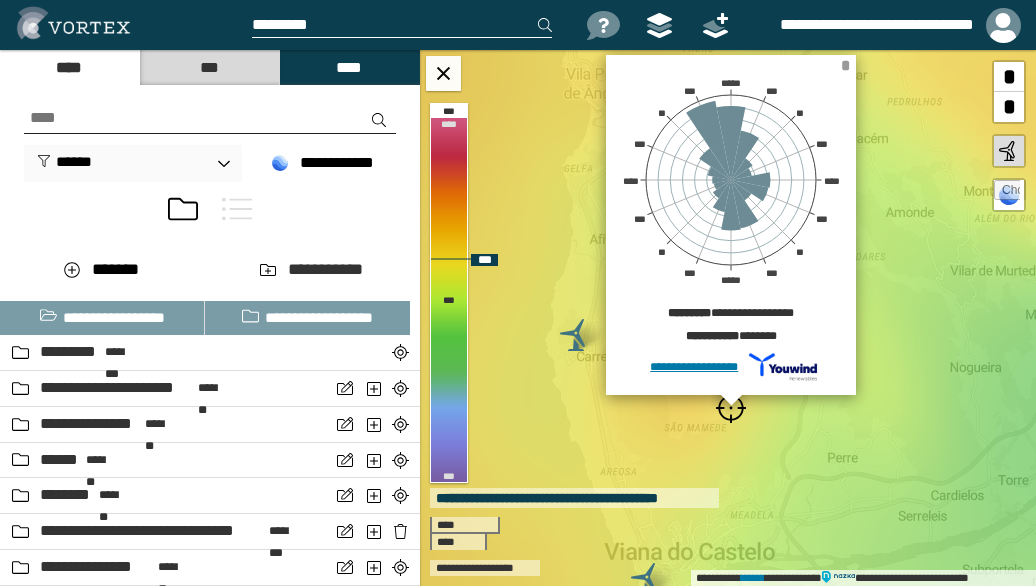 click on "*" at bounding box center (845, 65) 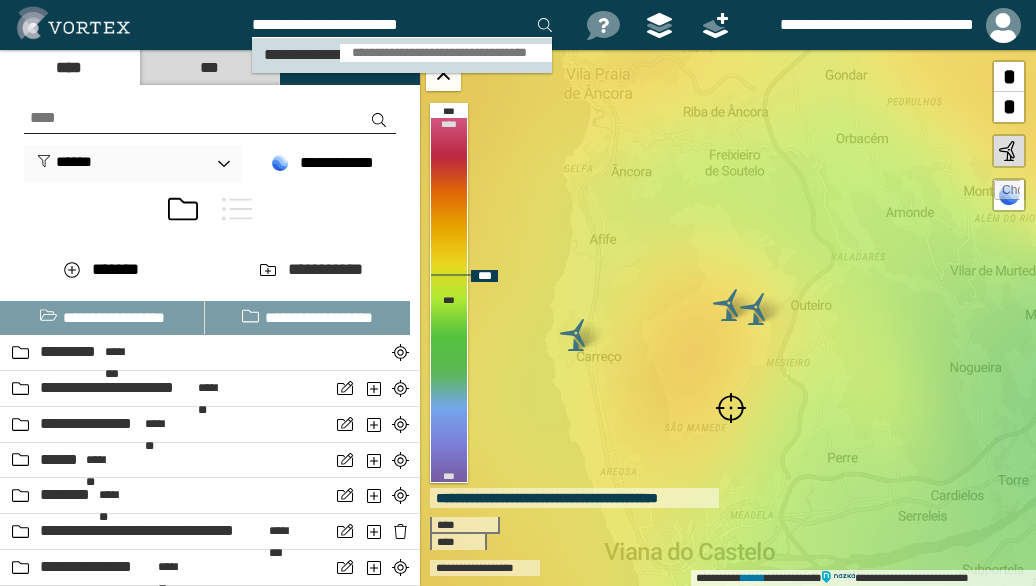 type on "**********" 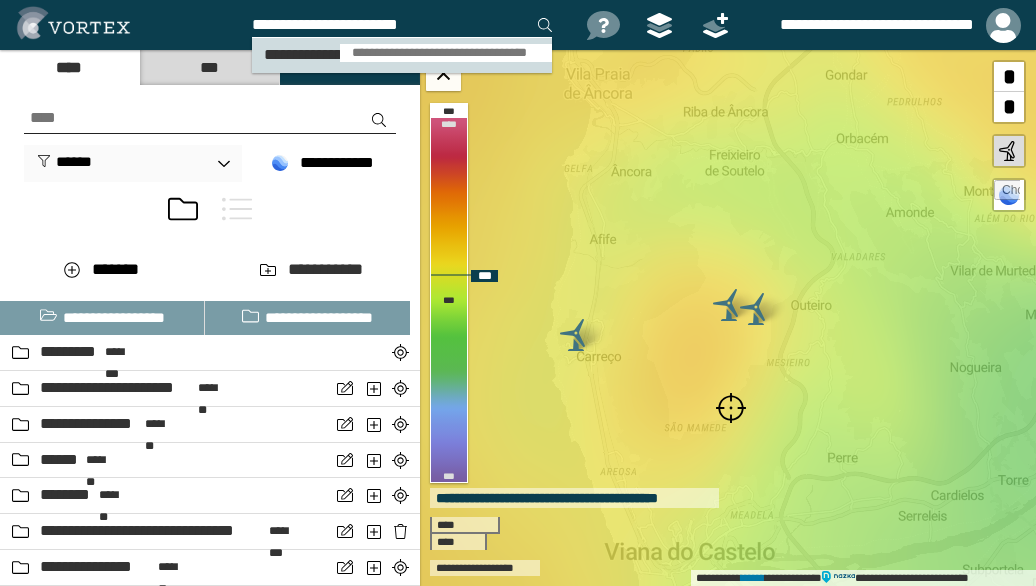 click on "**********" at bounding box center [446, 53] 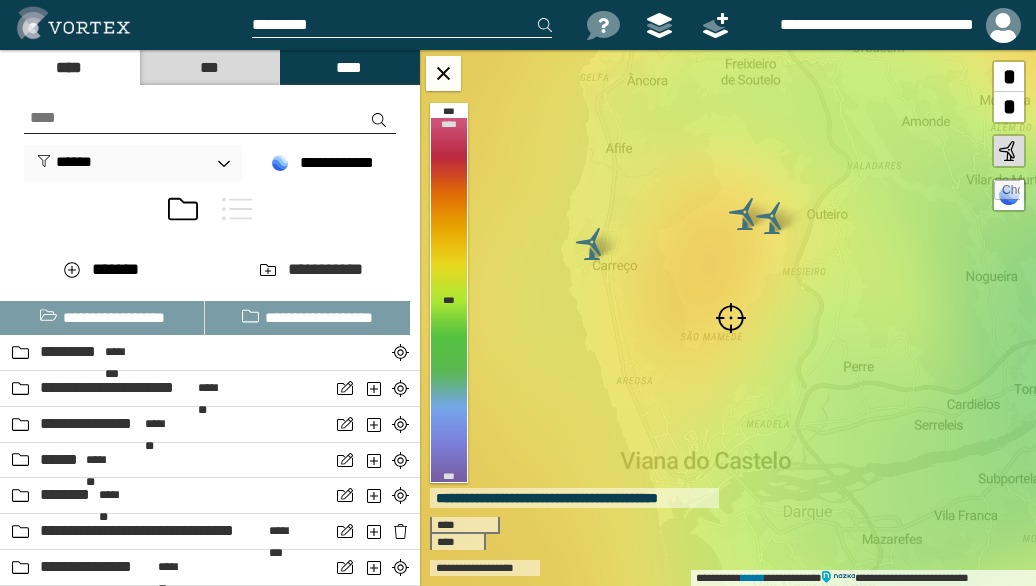 click at bounding box center [731, 318] 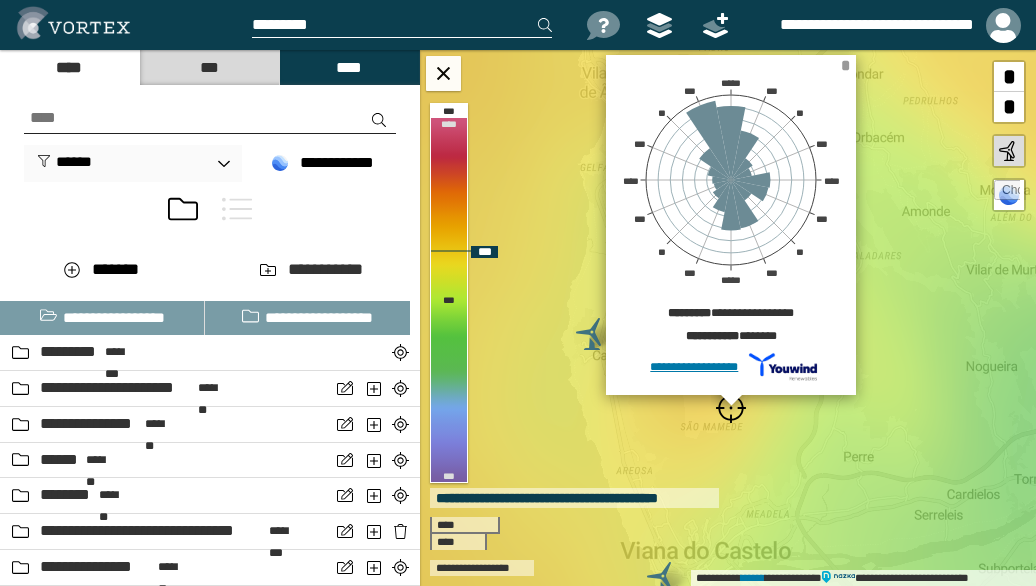 click on "*" at bounding box center (845, 65) 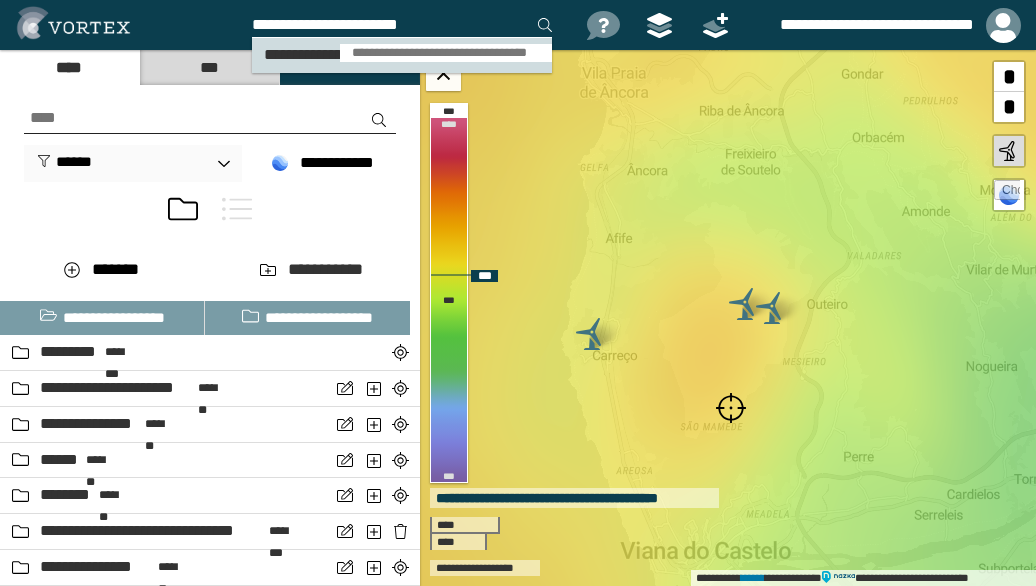 type on "**********" 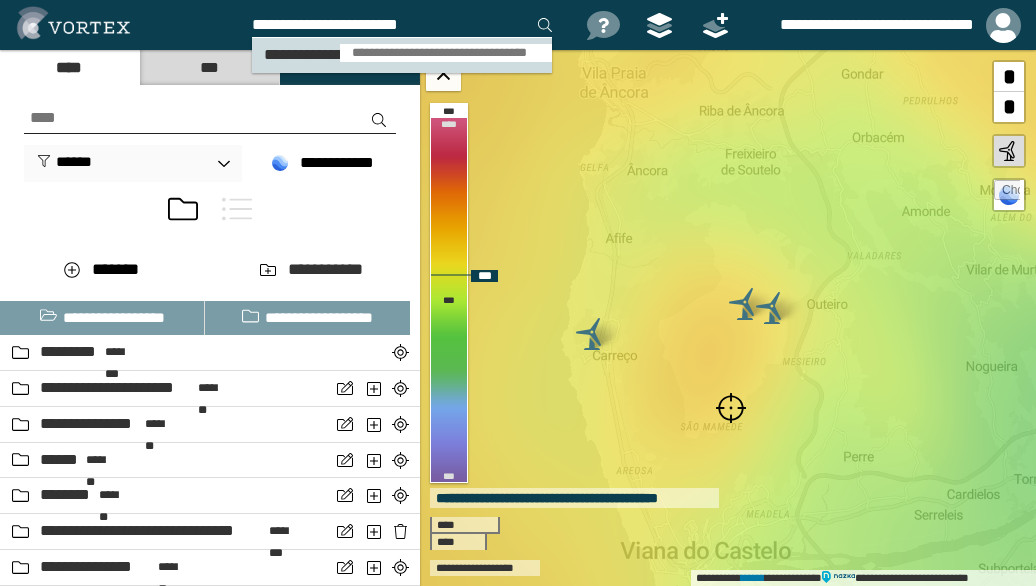 click on "**********" at bounding box center [446, 53] 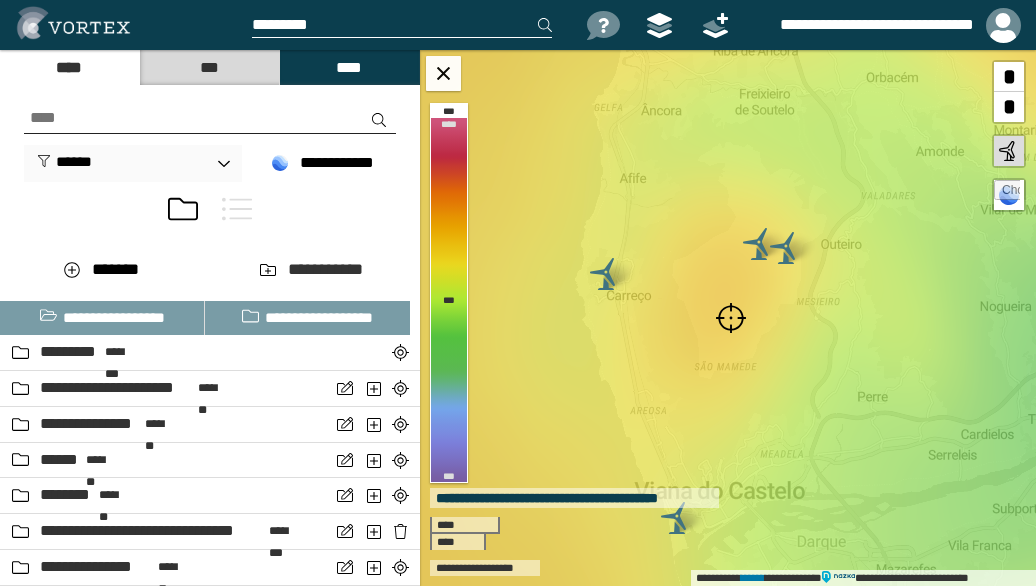 click at bounding box center (731, 318) 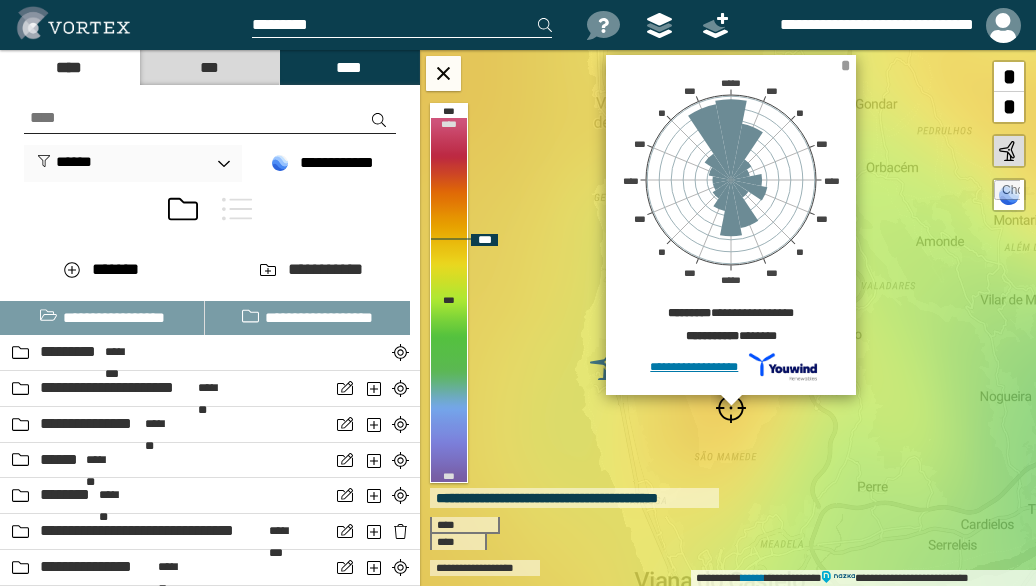 click on "*" at bounding box center [845, 65] 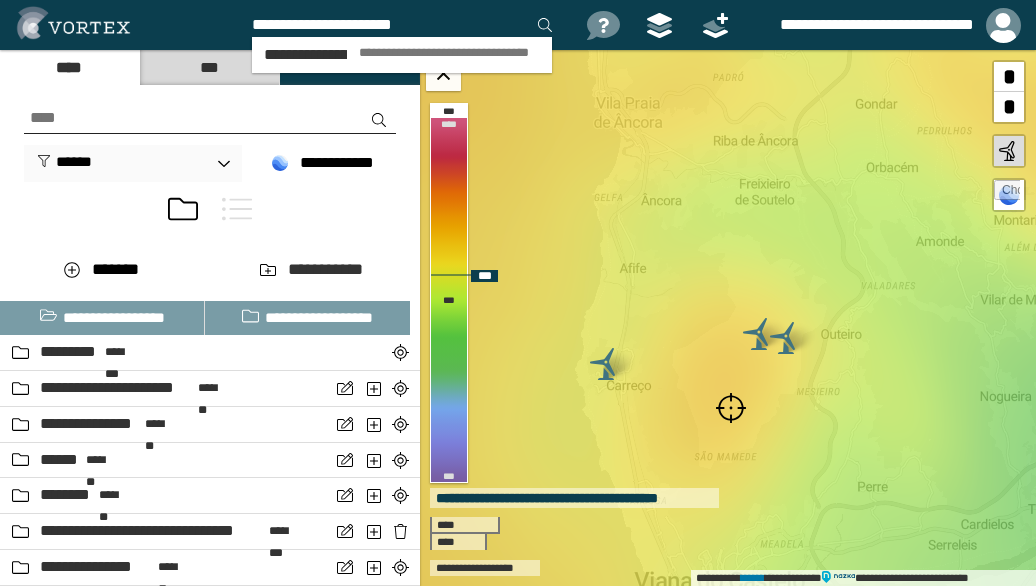 type on "**********" 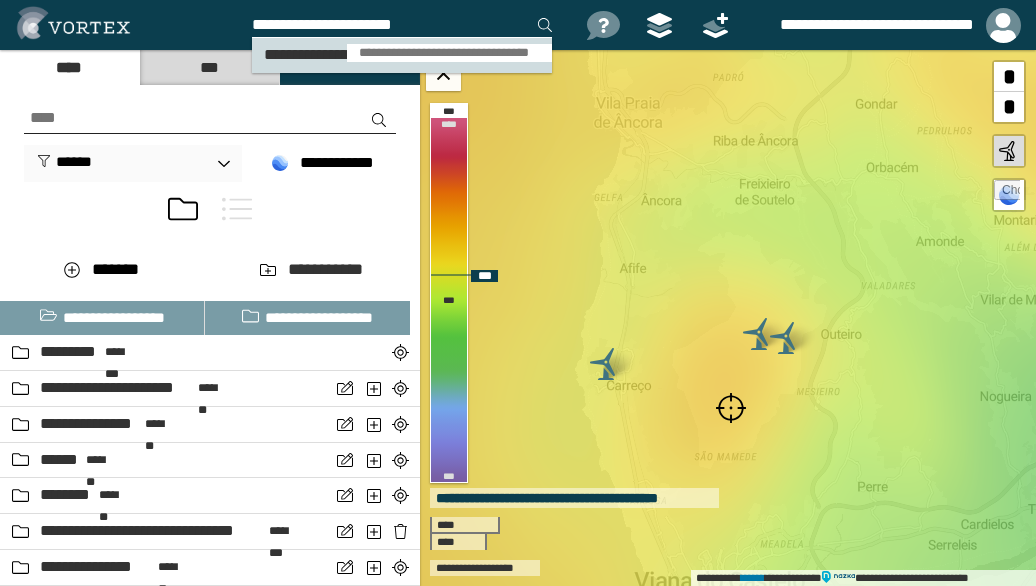 click on "**********" at bounding box center [449, 53] 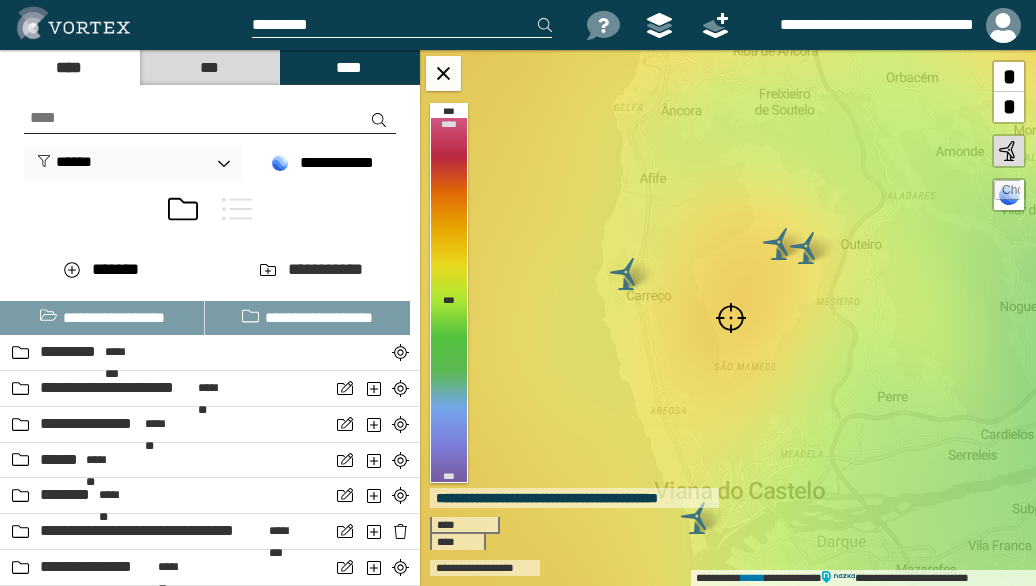 click at bounding box center (731, 318) 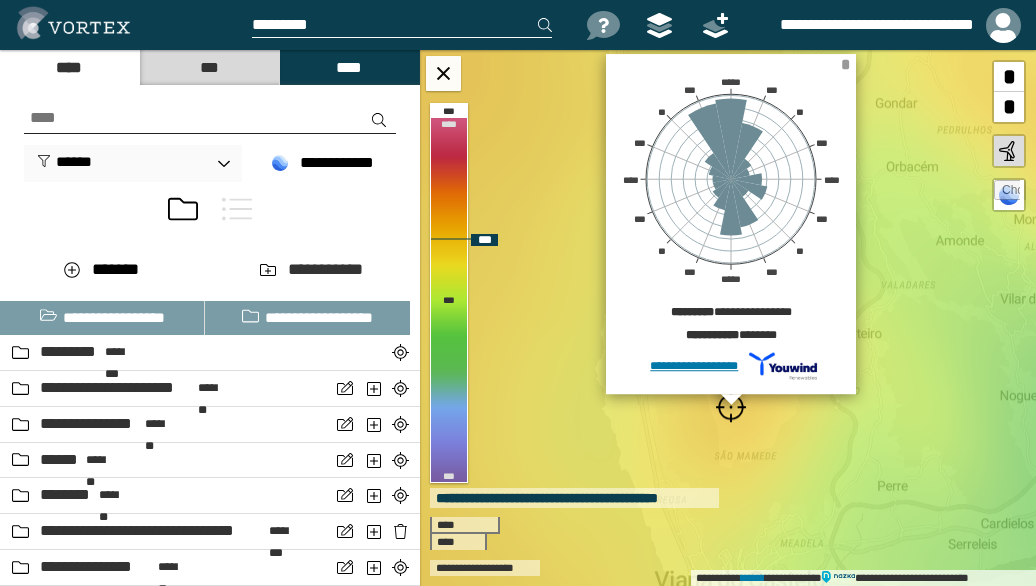 click on "*" at bounding box center (845, 64) 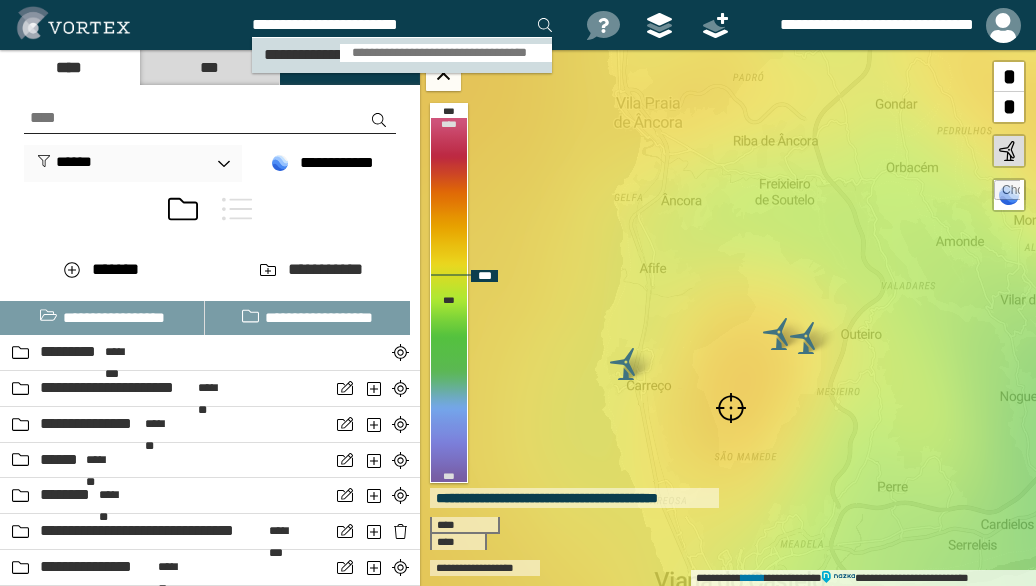 type on "**********" 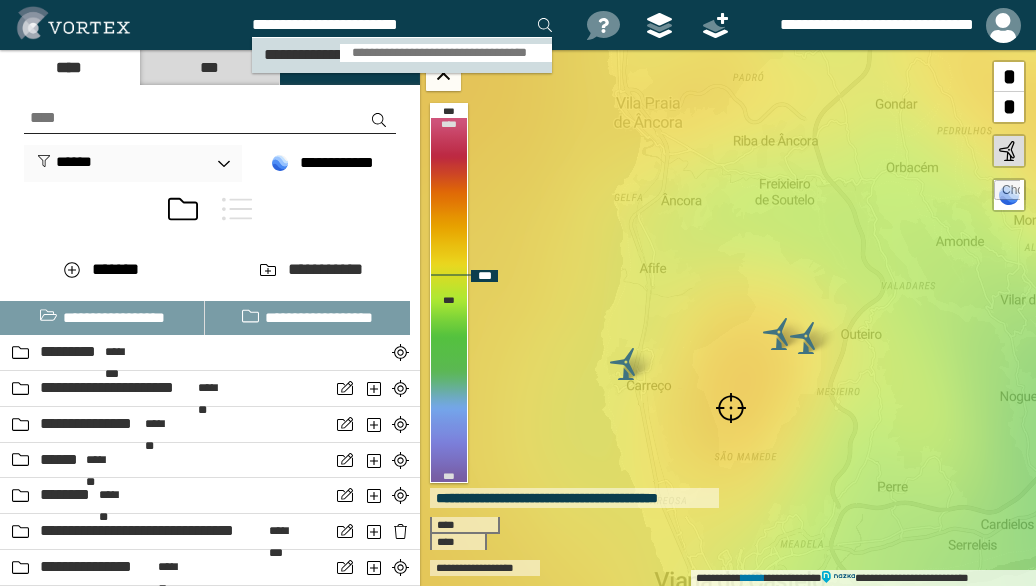 click on "**********" at bounding box center (446, 53) 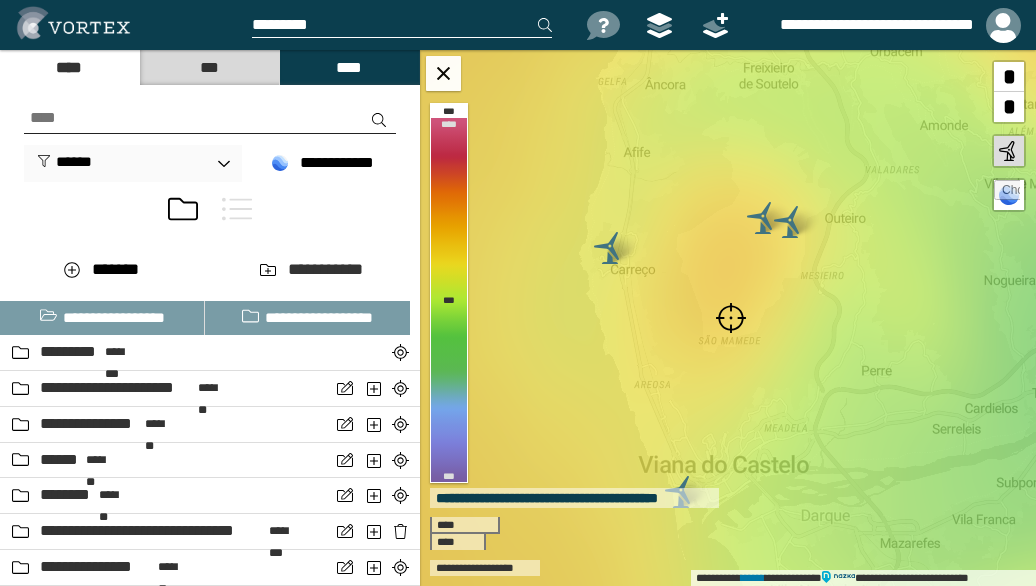 click at bounding box center [731, 318] 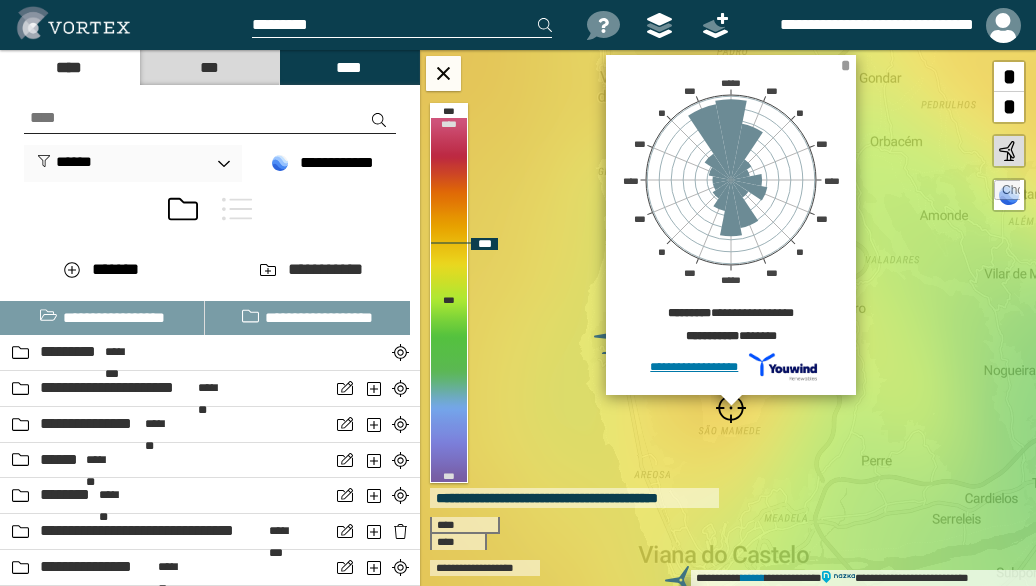 click on "*" at bounding box center [845, 65] 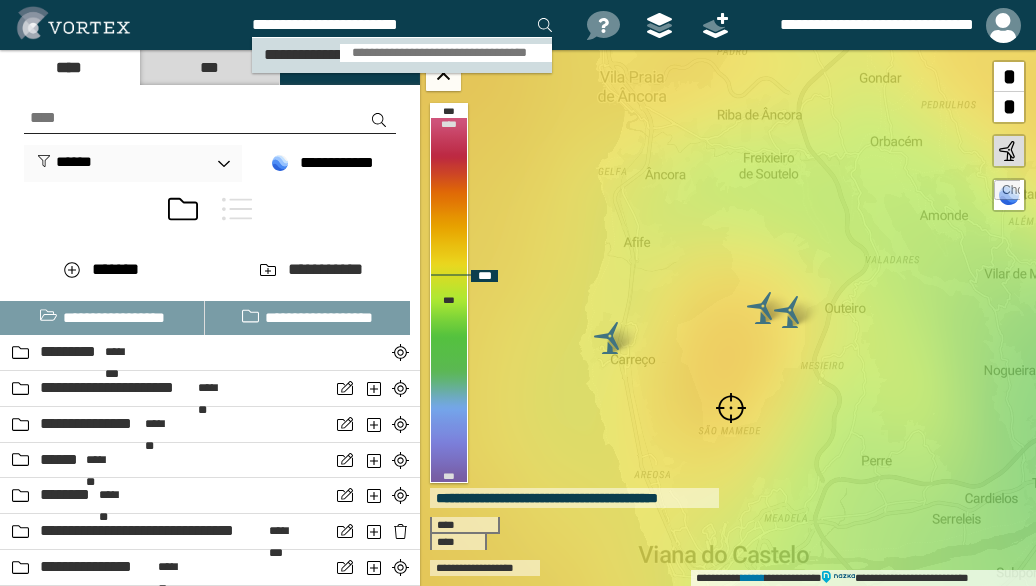 type on "**********" 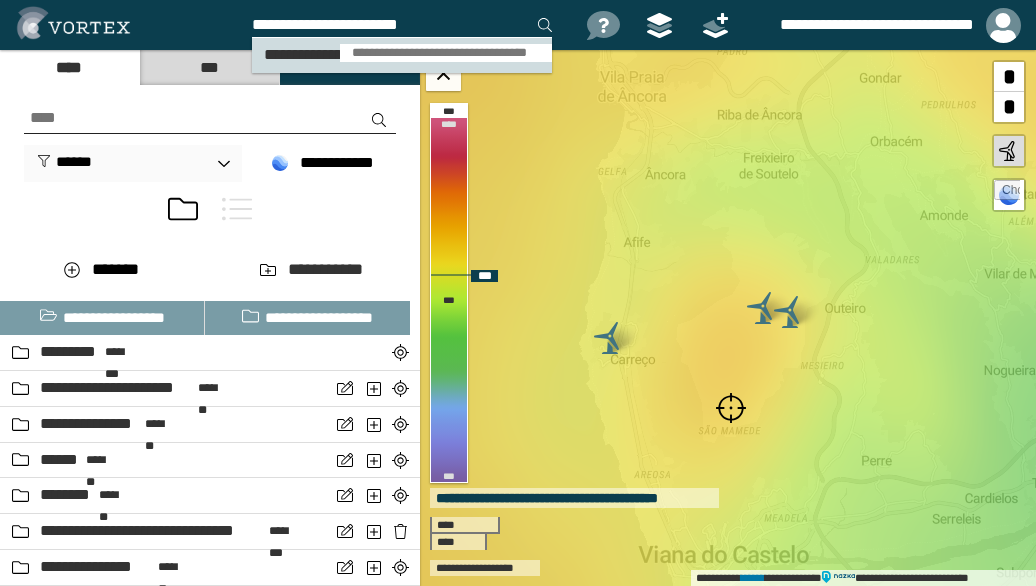 click on "**********" at bounding box center [446, 53] 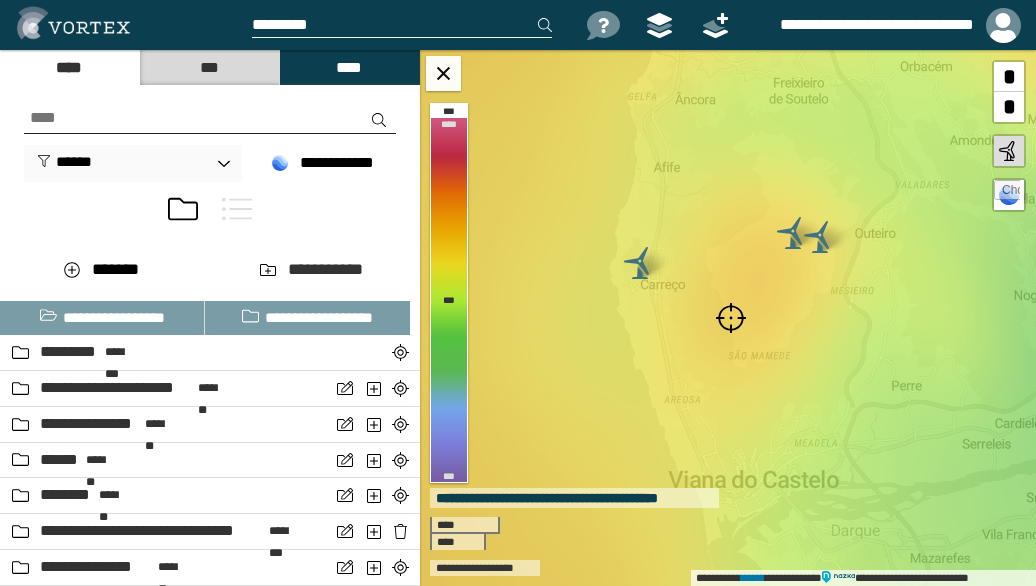 click at bounding box center [731, 318] 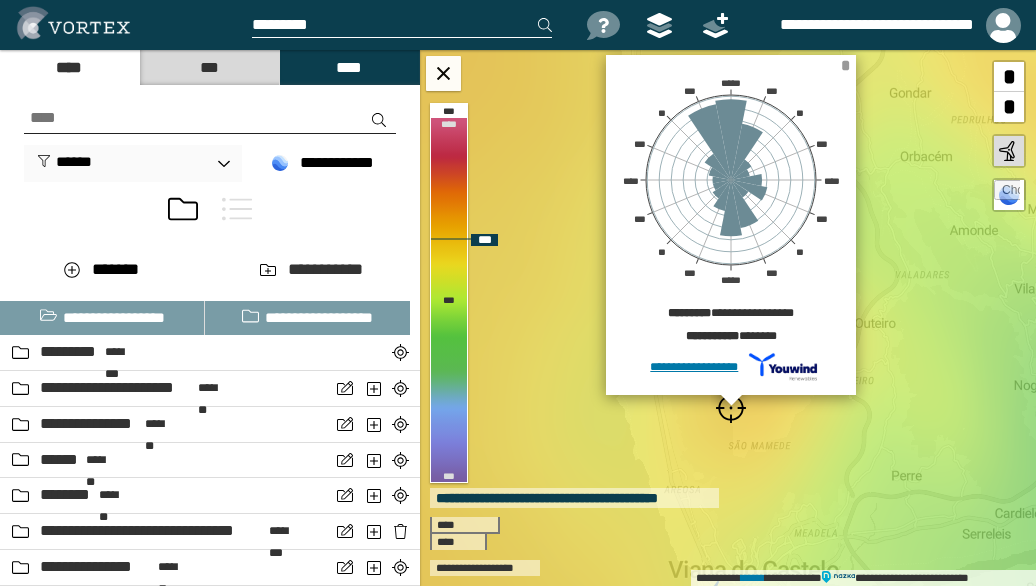 click on "*" at bounding box center (845, 65) 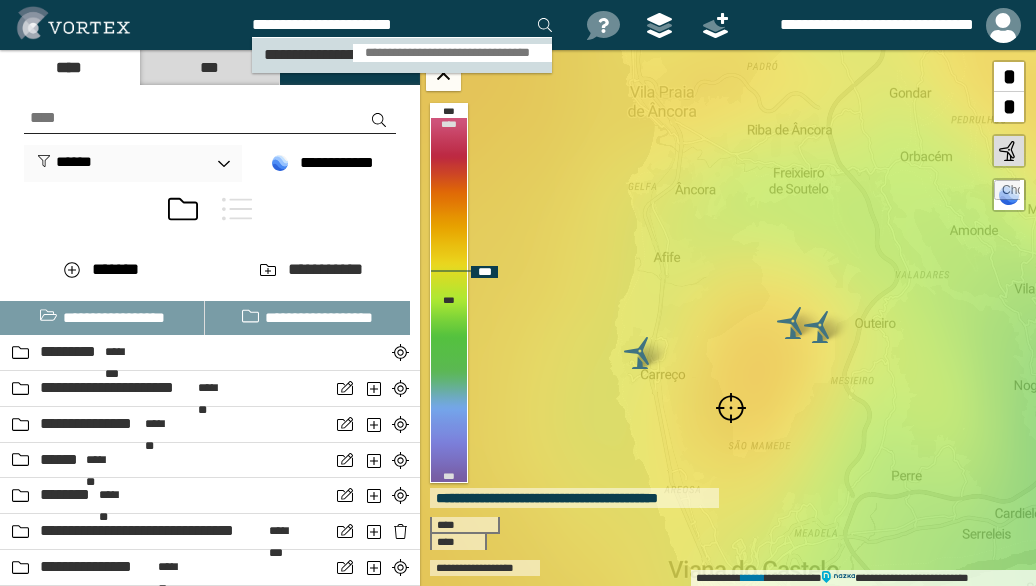 type on "**********" 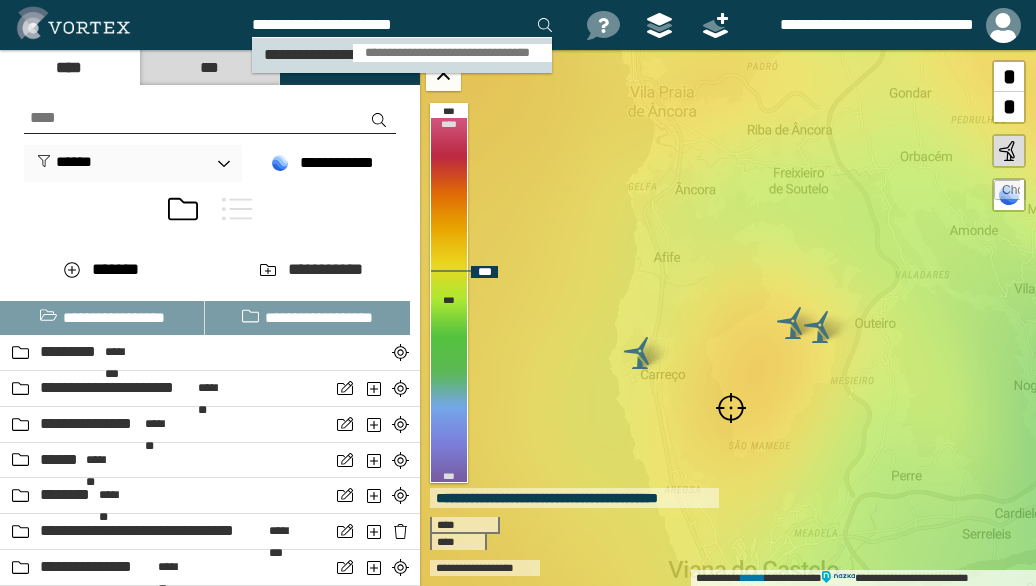 click on "**********" at bounding box center [452, 53] 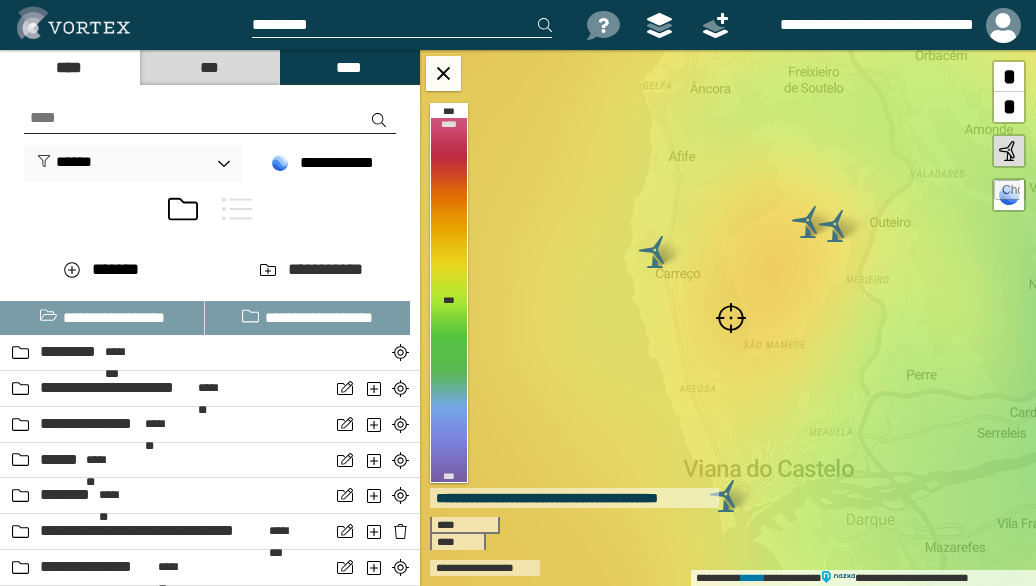 click at bounding box center [731, 318] 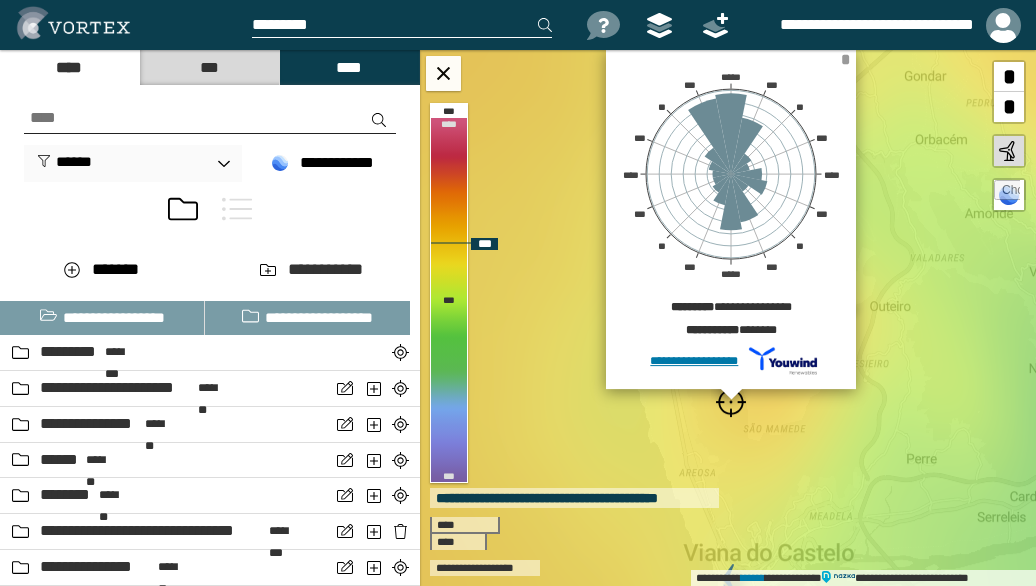 click on "*" at bounding box center (845, 59) 